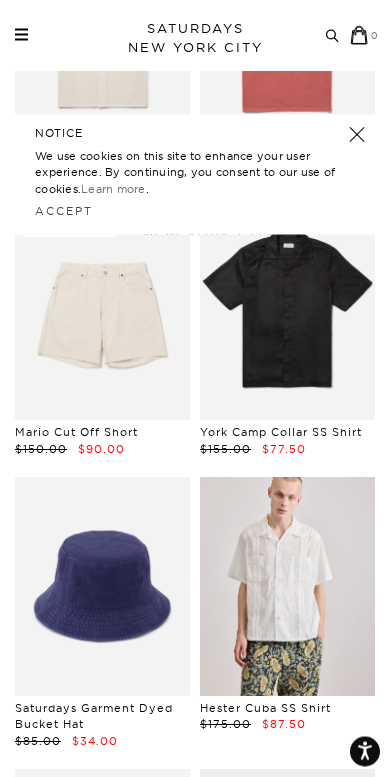 scroll, scrollTop: 3726, scrollLeft: 0, axis: vertical 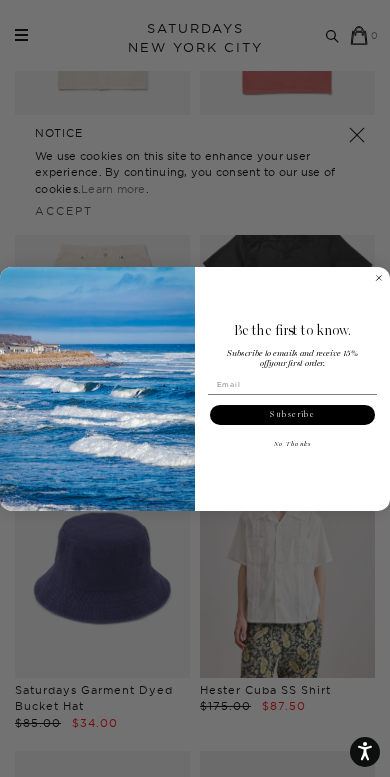 click 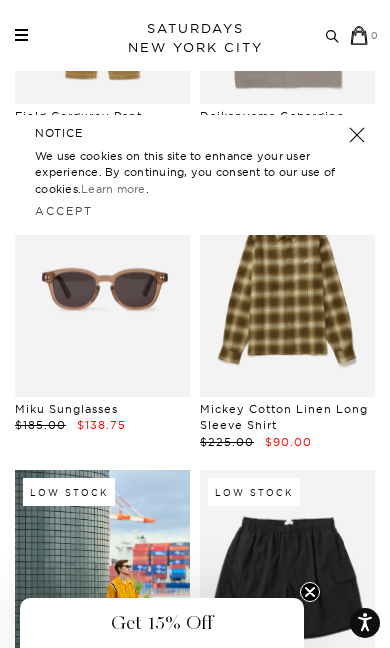 scroll, scrollTop: 7723, scrollLeft: 0, axis: vertical 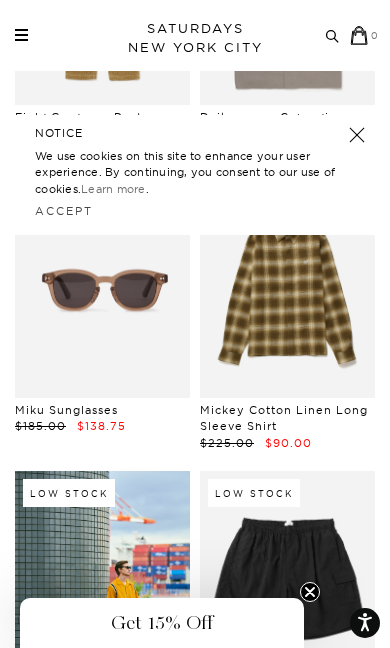 click at bounding box center [102, 288] 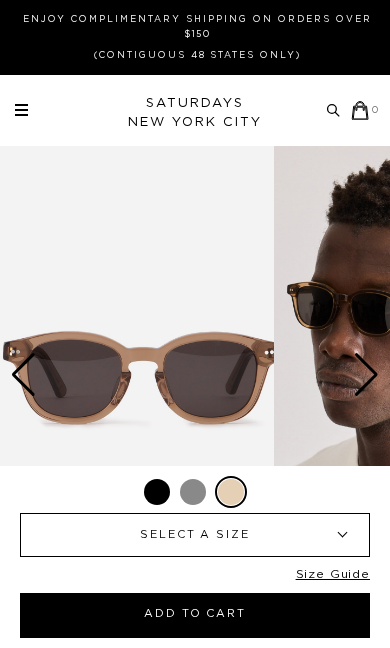 scroll, scrollTop: 0, scrollLeft: 0, axis: both 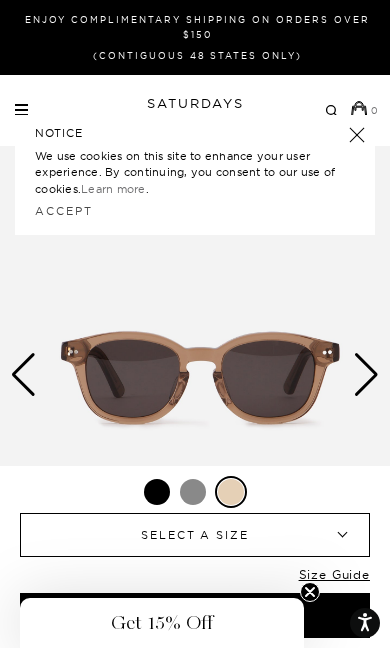 click at bounding box center [193, 492] 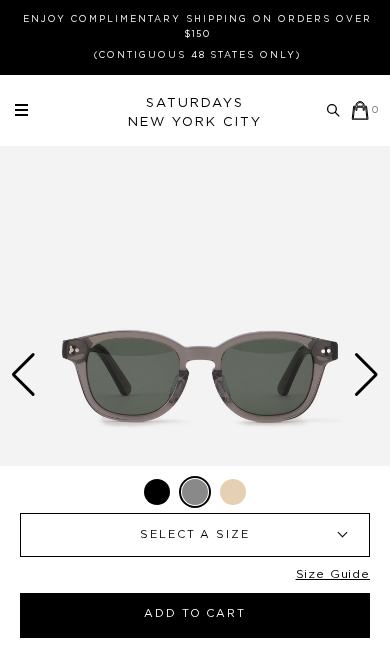 scroll, scrollTop: 0, scrollLeft: 0, axis: both 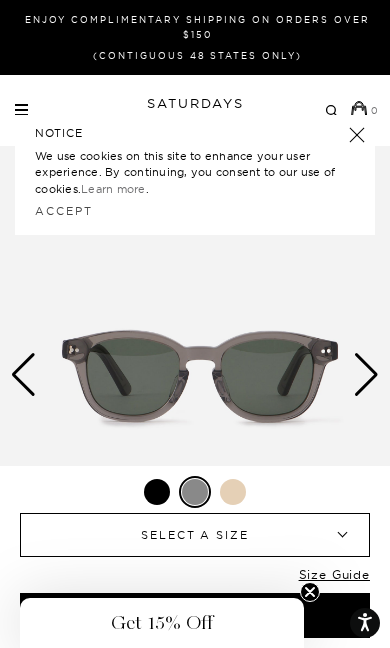 click at bounding box center (157, 492) 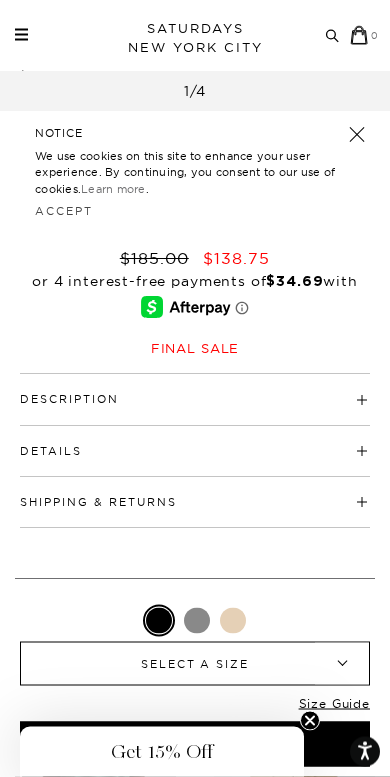 scroll, scrollTop: 534, scrollLeft: 0, axis: vertical 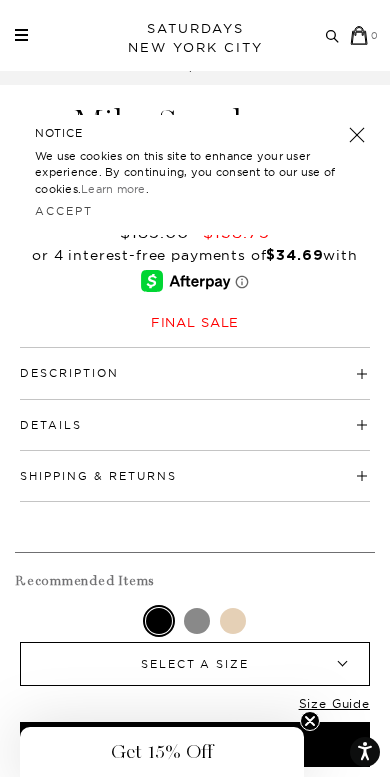 click on "Description" at bounding box center [195, 364] 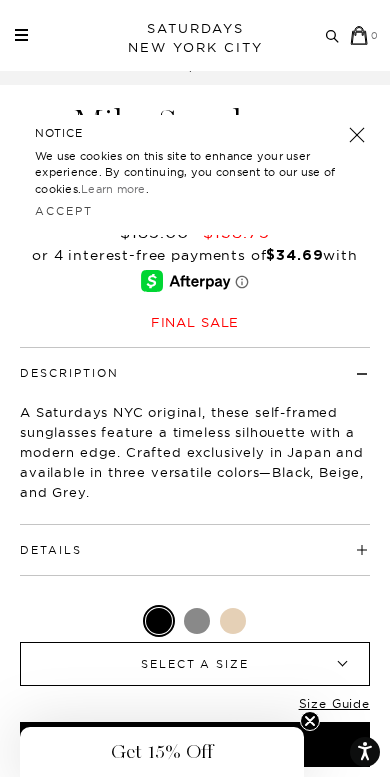 click on "Details" at bounding box center [195, 541] 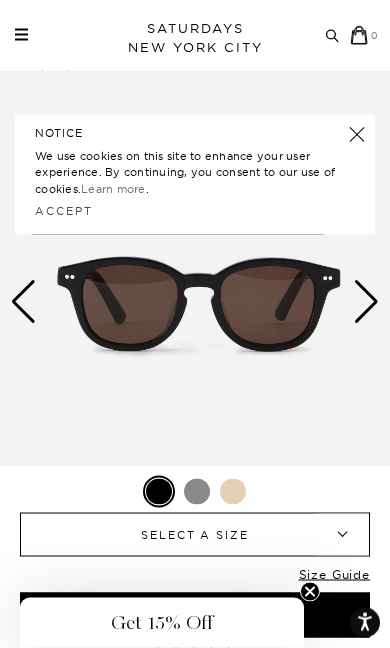 scroll, scrollTop: 0, scrollLeft: 0, axis: both 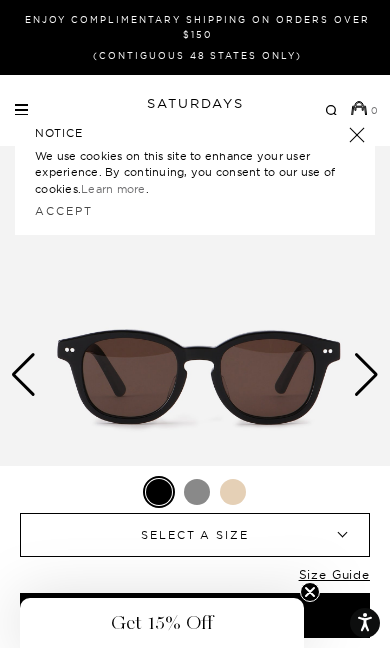click at bounding box center [357, 135] 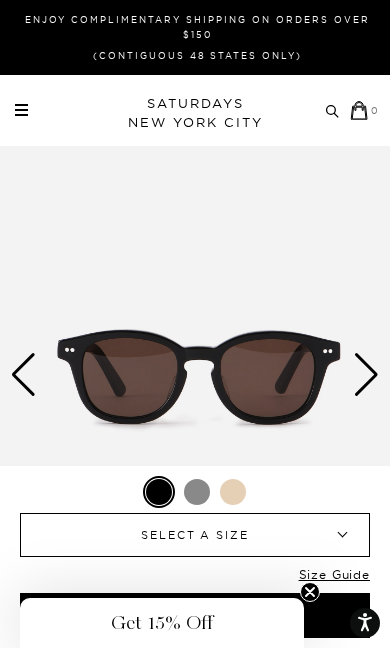 click at bounding box center [197, 492] 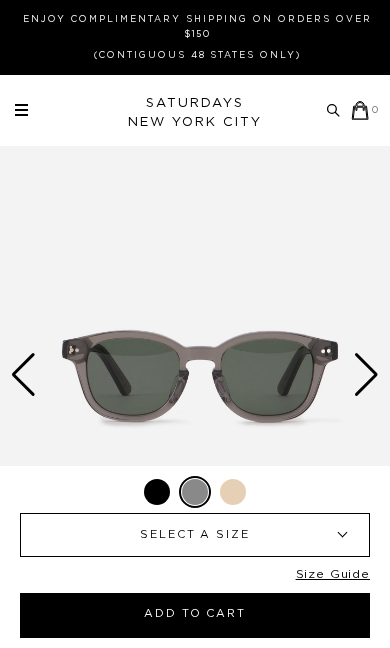 scroll, scrollTop: 0, scrollLeft: 0, axis: both 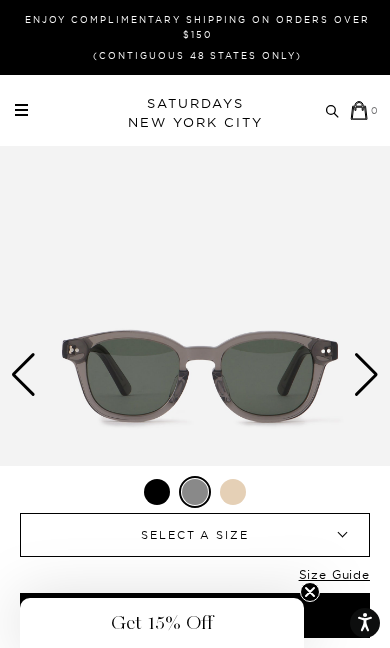 click at bounding box center (233, 492) 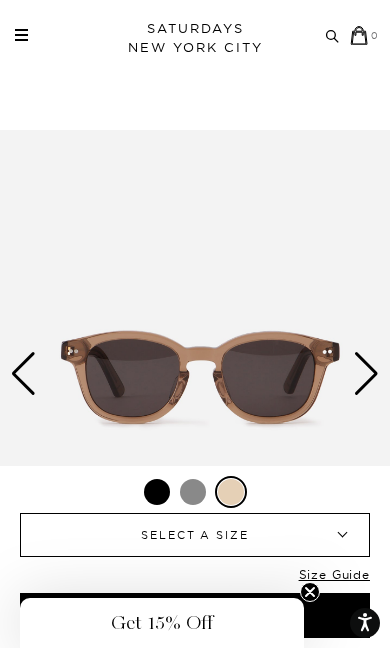 scroll, scrollTop: 0, scrollLeft: 0, axis: both 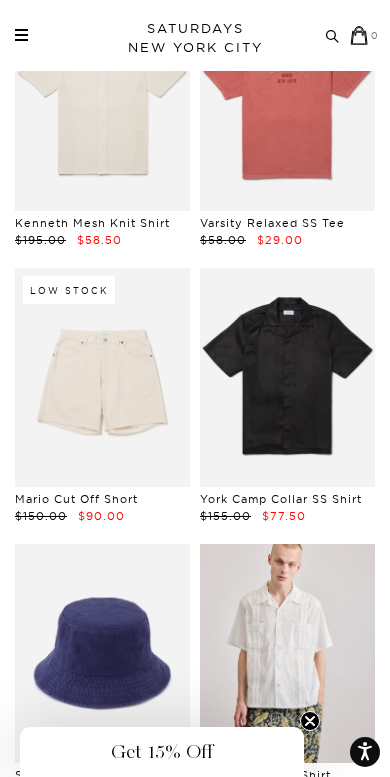 click at bounding box center [102, 377] 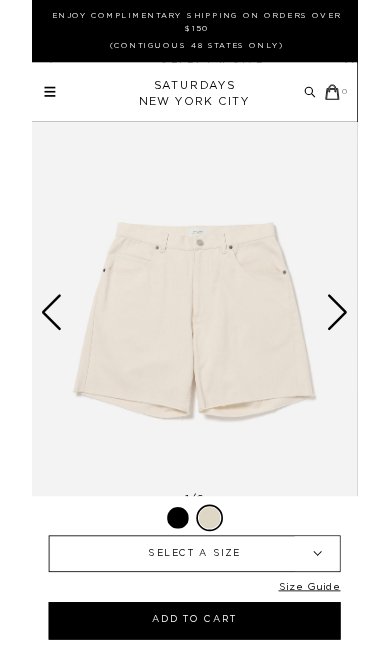 scroll, scrollTop: 0, scrollLeft: 0, axis: both 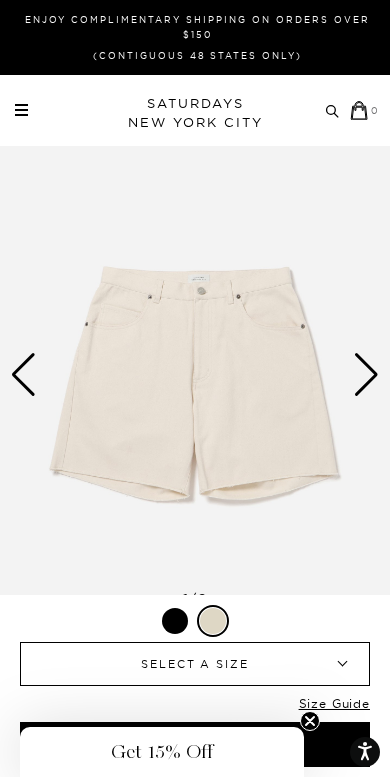 click at bounding box center [366, 375] 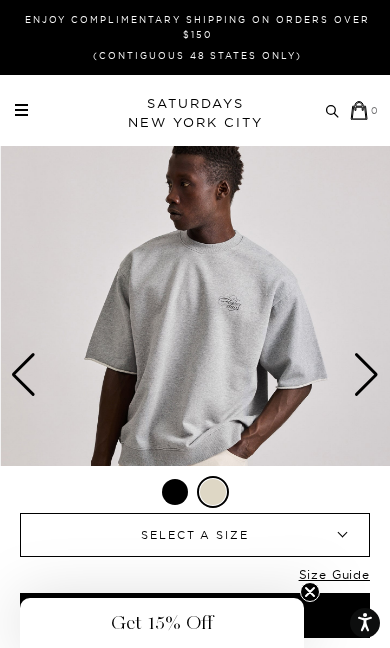 click at bounding box center [196, 375] 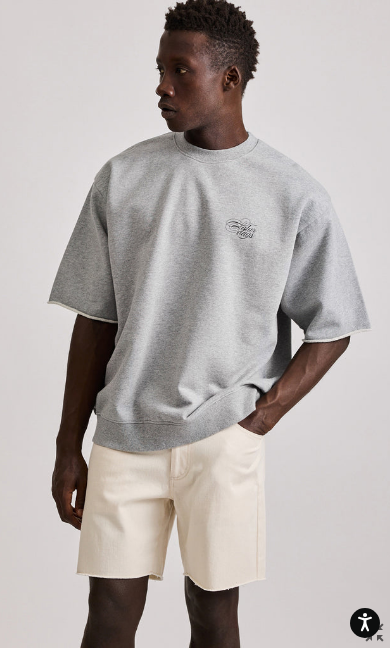 click at bounding box center (196, 324) 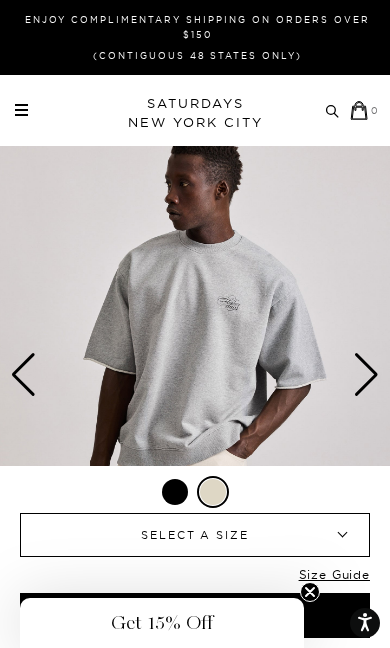 scroll, scrollTop: 0, scrollLeft: 0, axis: both 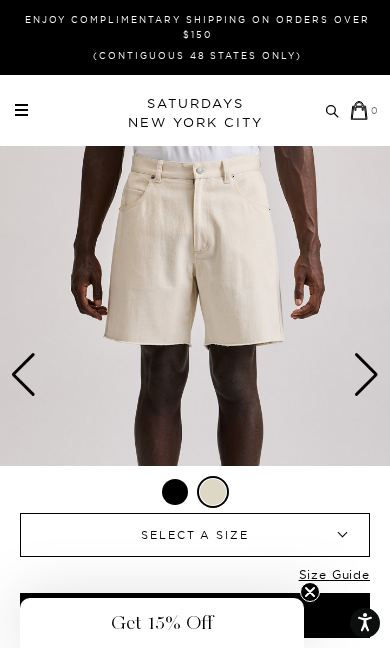 click at bounding box center (366, 375) 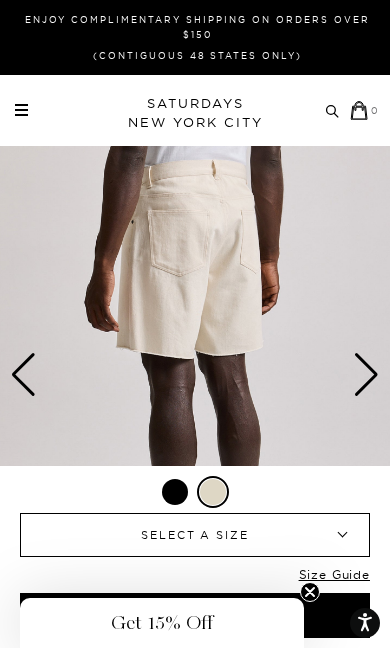 click at bounding box center [366, 375] 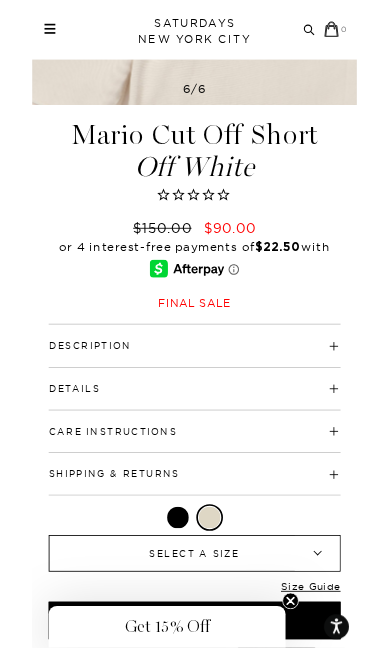 scroll, scrollTop: 491, scrollLeft: 0, axis: vertical 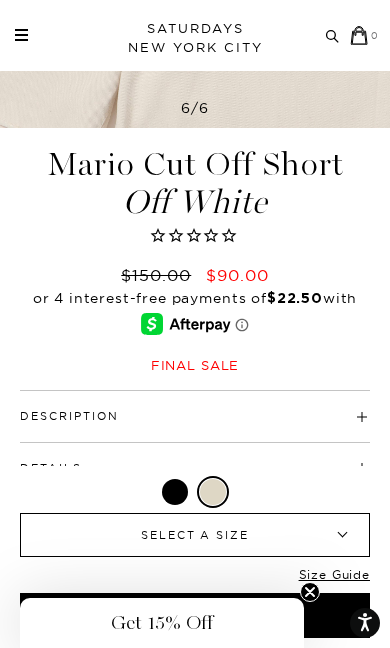 click on "Description" at bounding box center [195, 407] 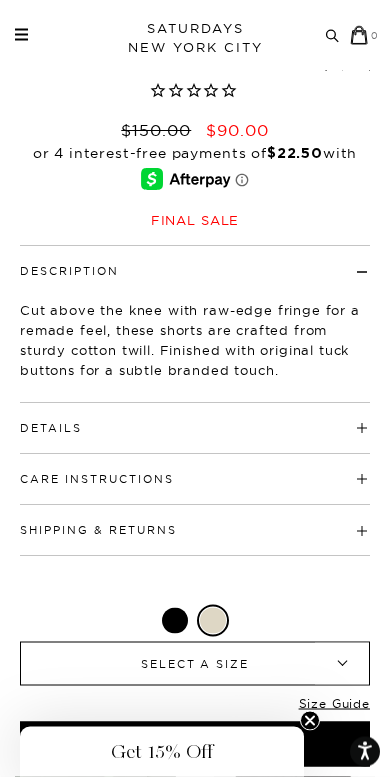 scroll, scrollTop: 642, scrollLeft: 0, axis: vertical 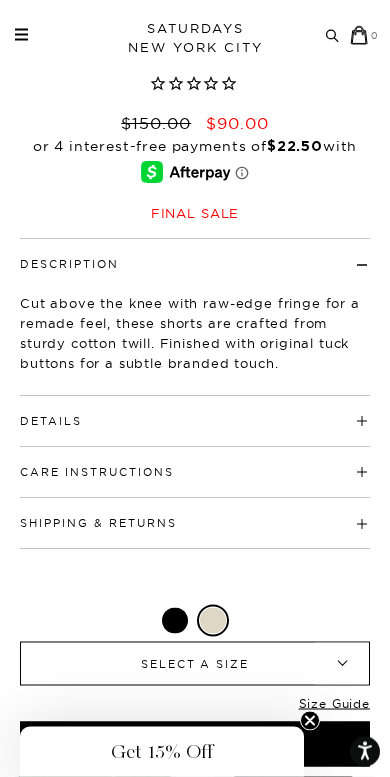 click on "Details" at bounding box center [195, 413] 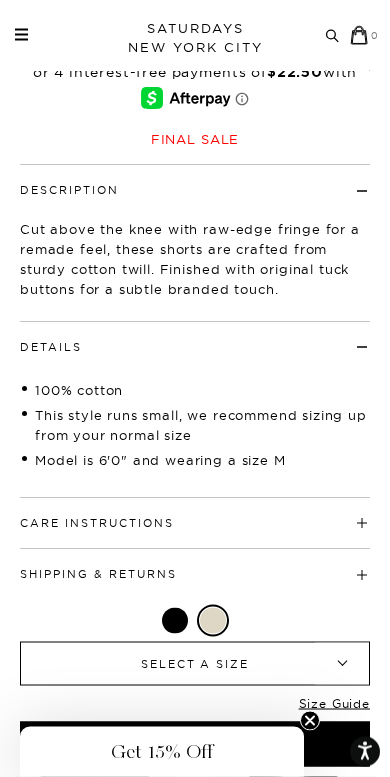 click on "SELECT A SIZE" at bounding box center [195, 664] 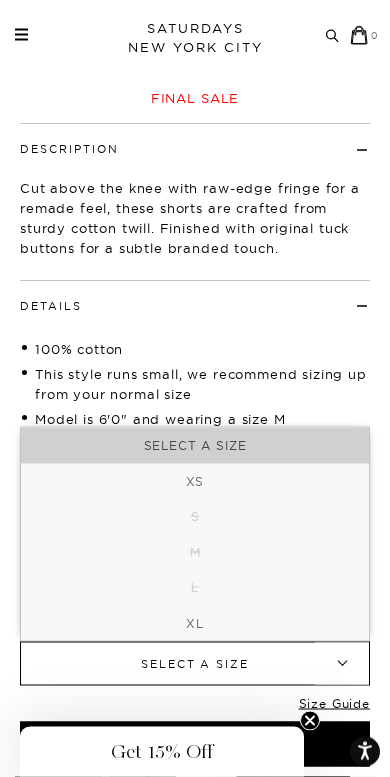 click on "XL" at bounding box center (195, 624) 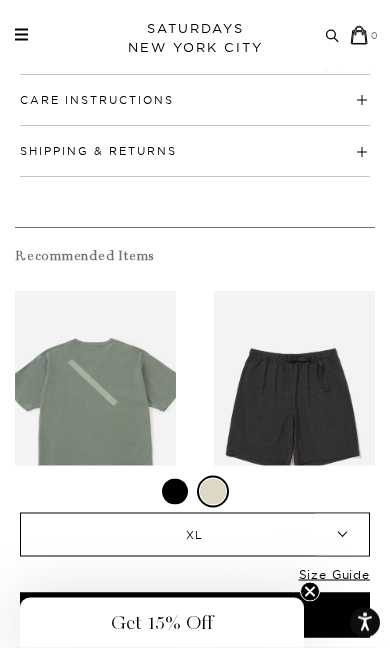 scroll, scrollTop: 1140, scrollLeft: 0, axis: vertical 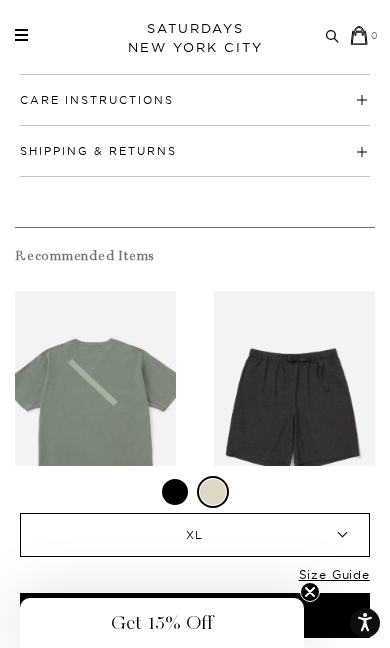 click on "Size Guide" at bounding box center [334, 580] 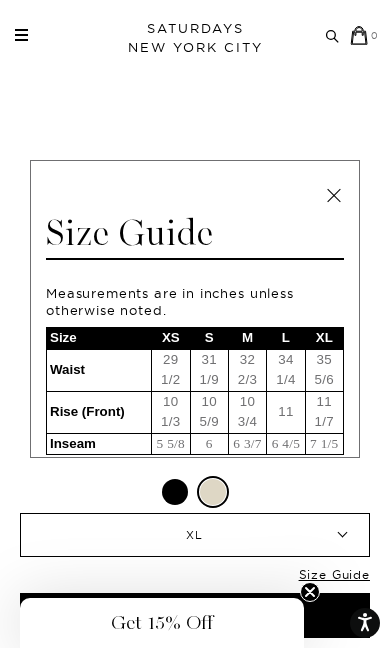 click at bounding box center [195, 324] 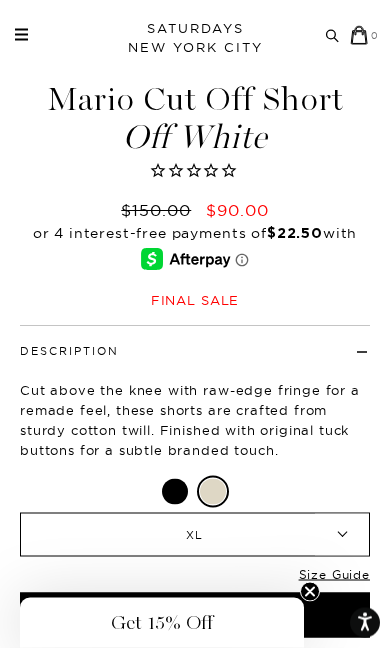 scroll, scrollTop: 521, scrollLeft: 0, axis: vertical 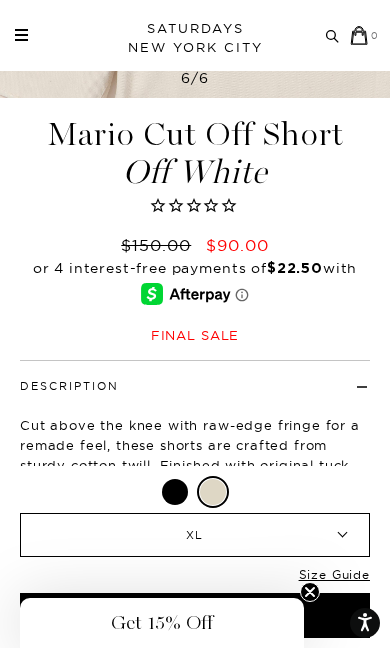 click at bounding box center (175, 492) 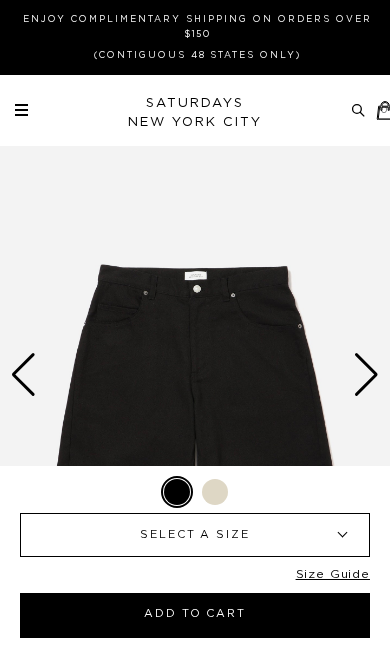 scroll, scrollTop: 0, scrollLeft: 0, axis: both 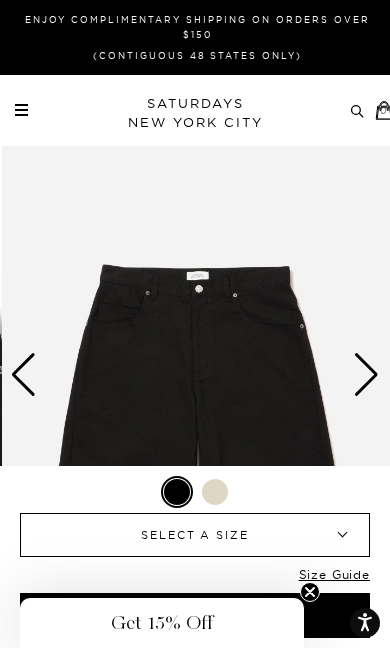 click at bounding box center (366, 375) 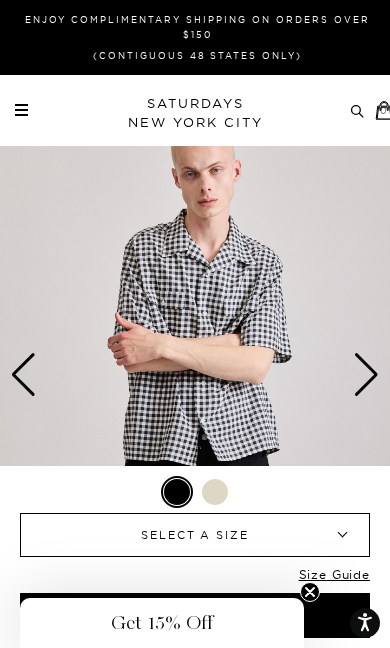 click at bounding box center [195, 375] 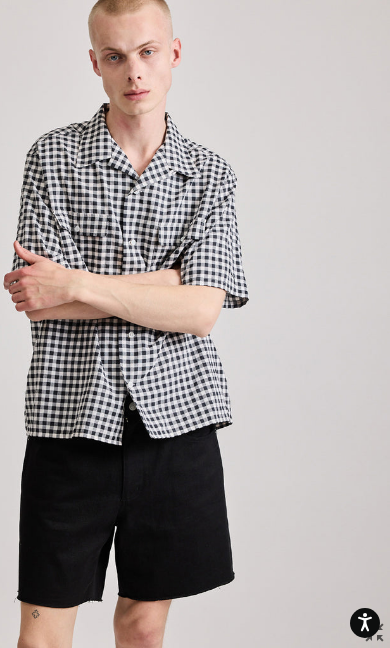 scroll, scrollTop: 0, scrollLeft: 150, axis: horizontal 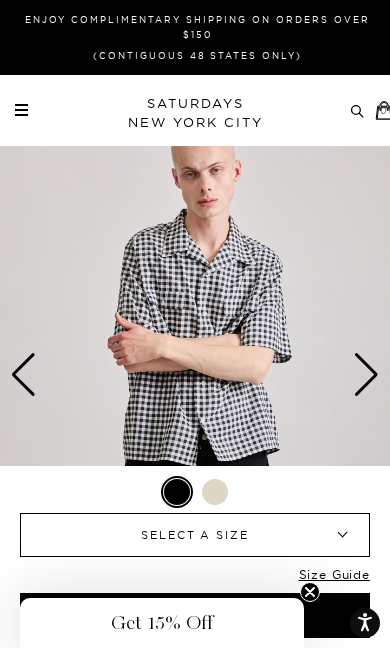 click at bounding box center (366, 375) 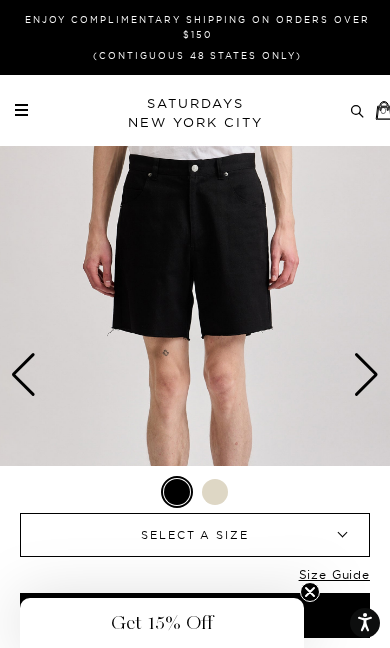 click at bounding box center [366, 375] 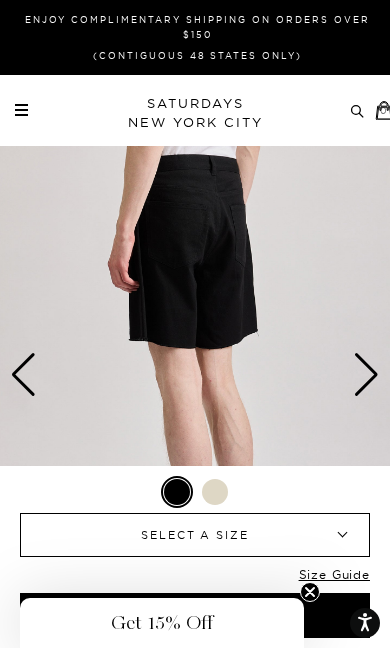 click at bounding box center (366, 375) 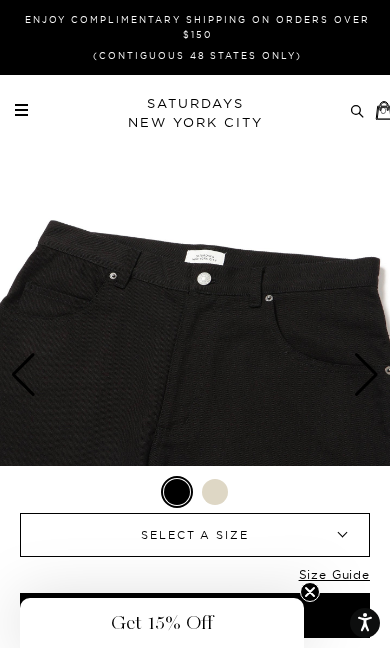 click at bounding box center [366, 375] 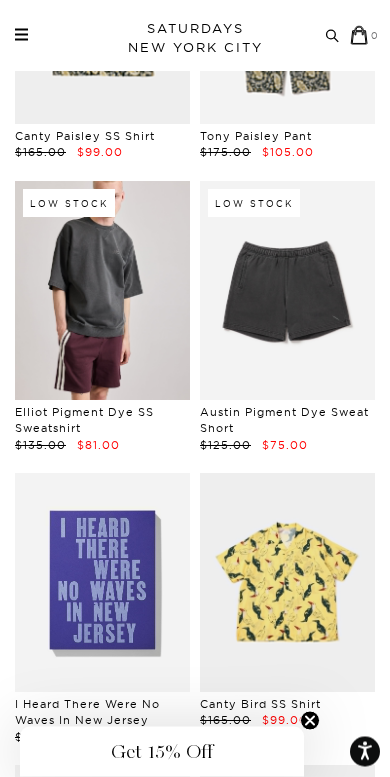 scroll, scrollTop: 9427, scrollLeft: 0, axis: vertical 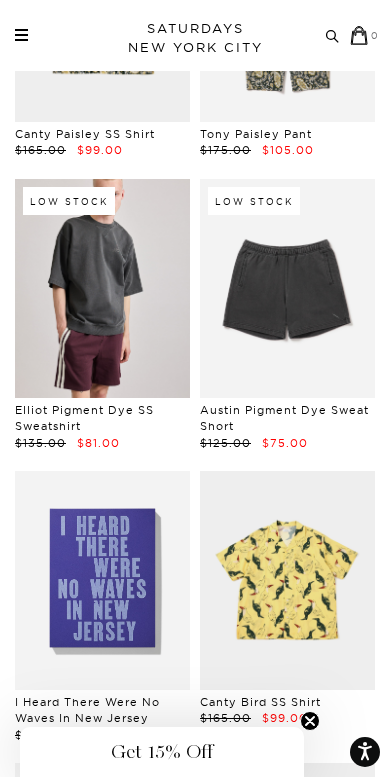 click at bounding box center (102, 288) 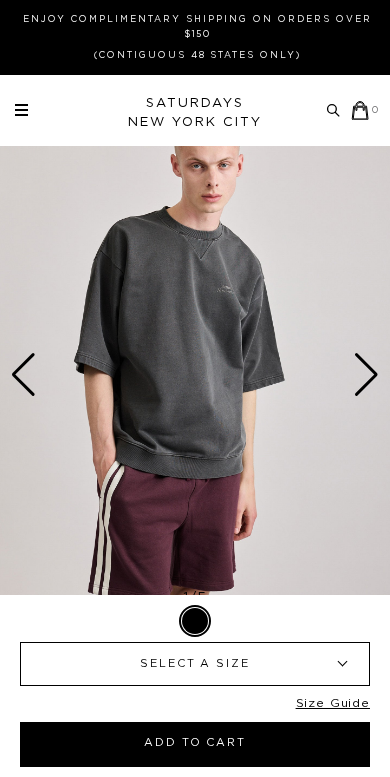 scroll, scrollTop: 0, scrollLeft: 0, axis: both 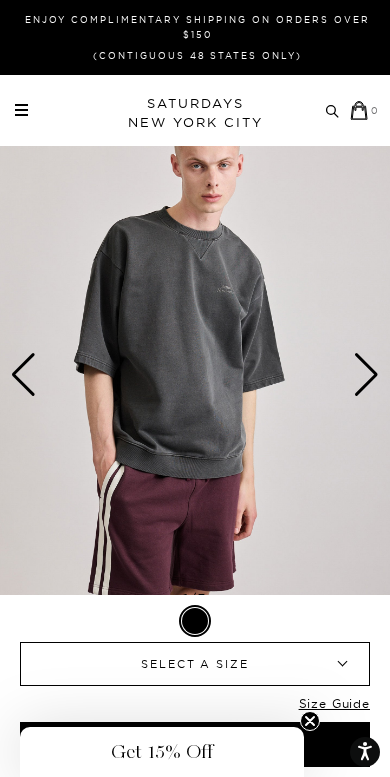 click on "▾" at bounding box center [342, 664] 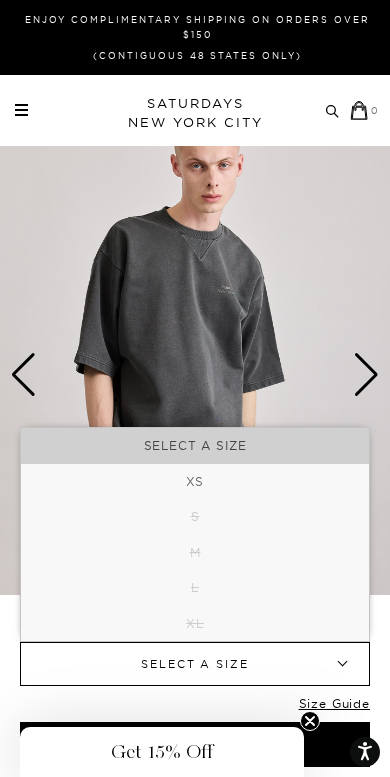 click at bounding box center (195, 375) 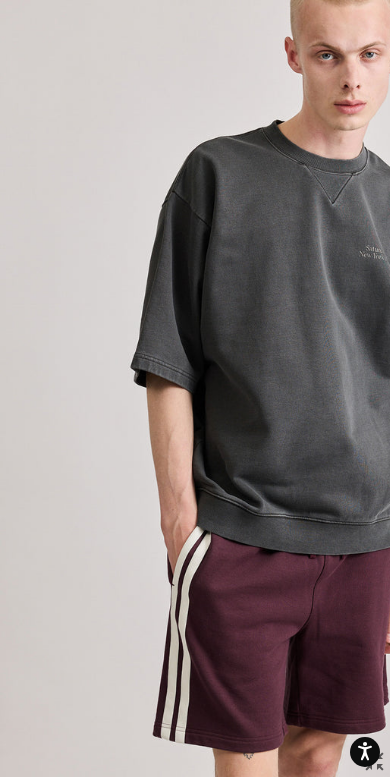 scroll, scrollTop: 0, scrollLeft: 128, axis: horizontal 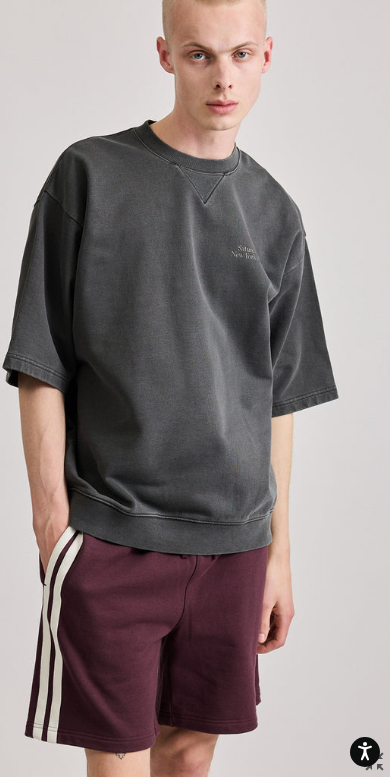 click at bounding box center (195, 388) 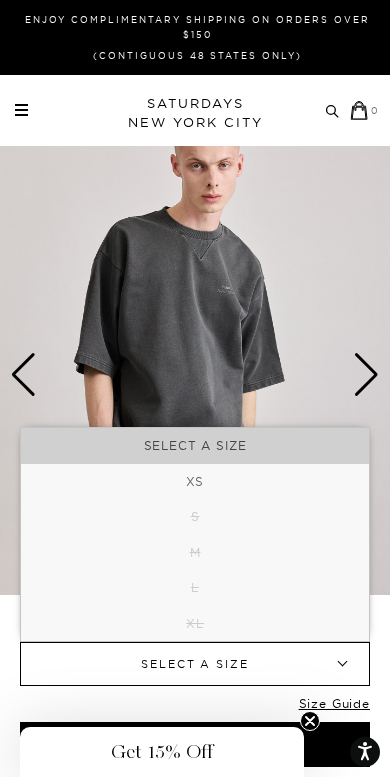 scroll, scrollTop: 0, scrollLeft: 0, axis: both 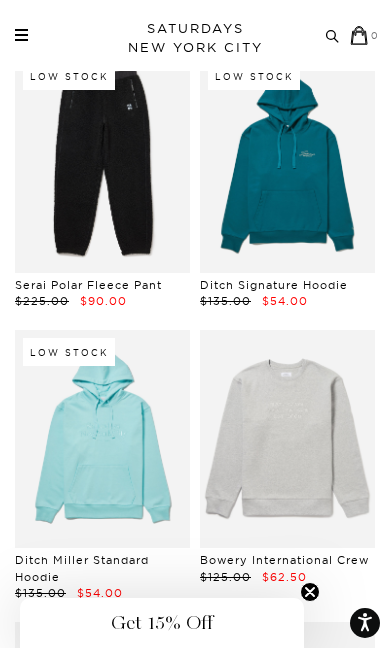 click at bounding box center [287, 439] 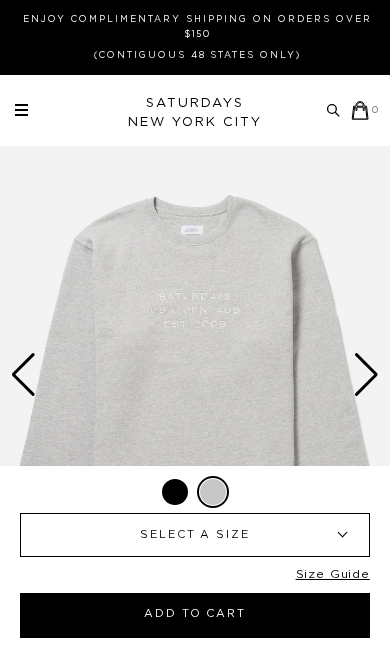 scroll, scrollTop: 0, scrollLeft: 0, axis: both 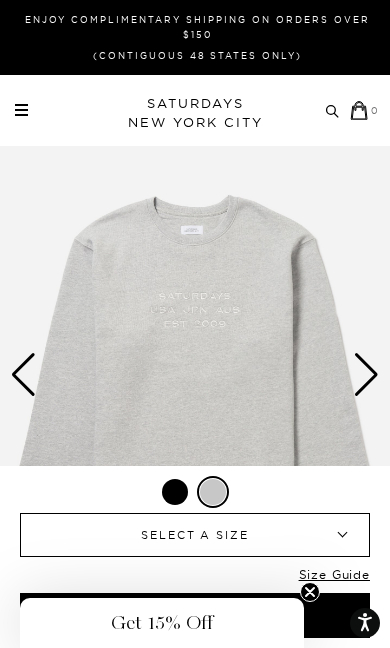 click on "▾" at bounding box center (342, 535) 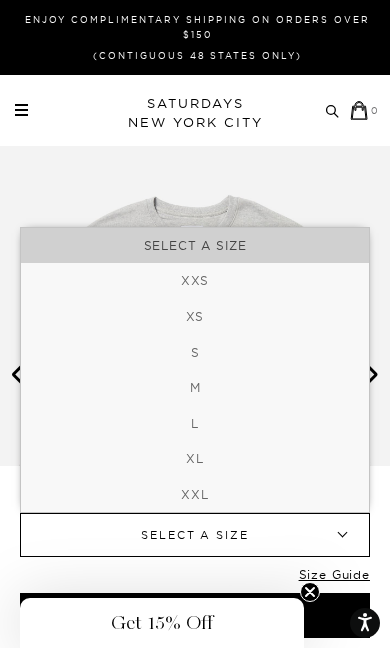 click at bounding box center [195, 375] 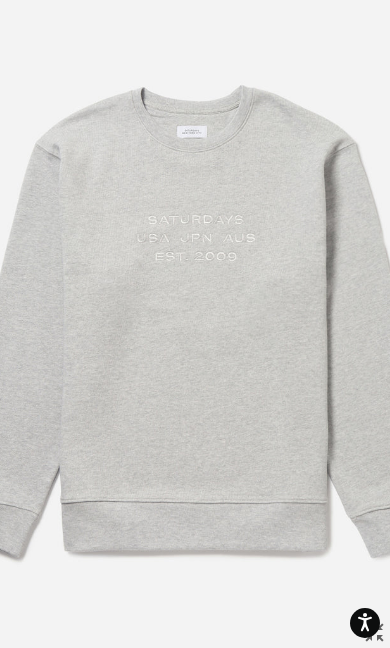 click at bounding box center (196, 324) 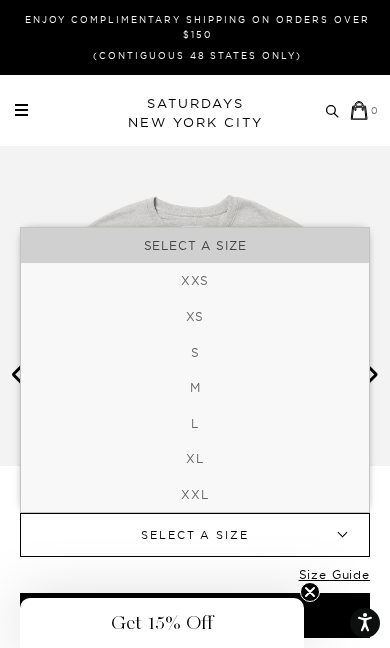 click at bounding box center [195, 375] 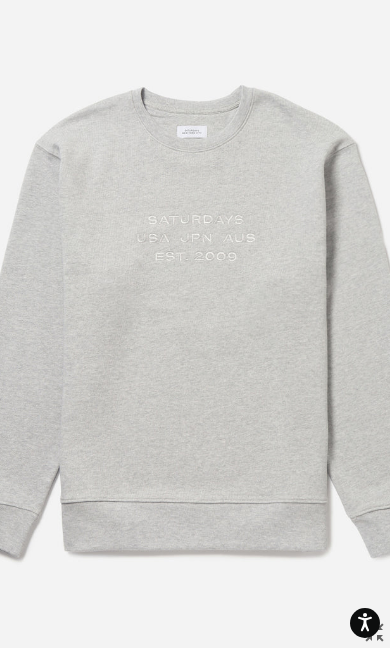 click at bounding box center (196, 324) 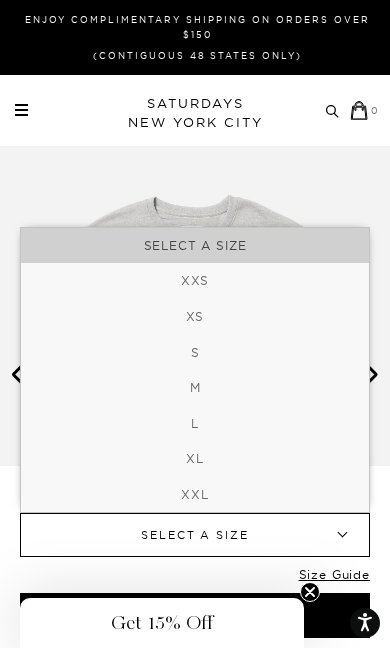 scroll, scrollTop: 0, scrollLeft: 0, axis: both 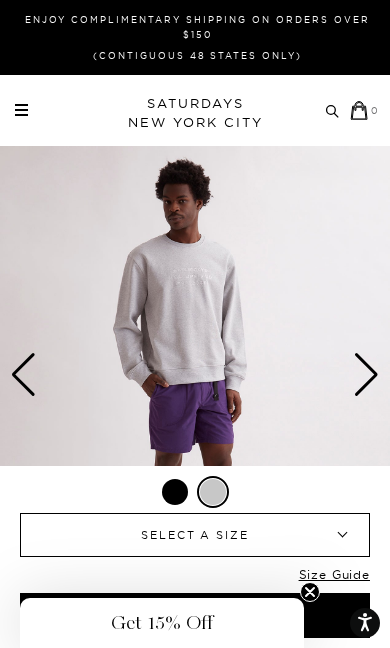 click at bounding box center [366, 375] 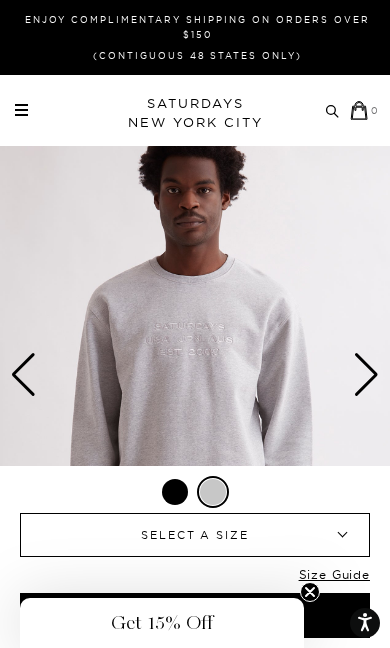 click at bounding box center (366, 375) 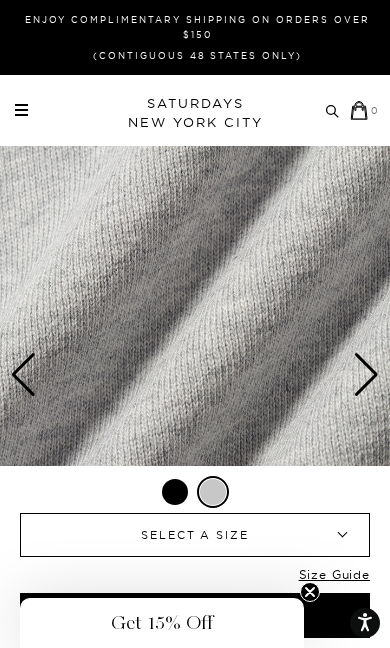 click at bounding box center [366, 375] 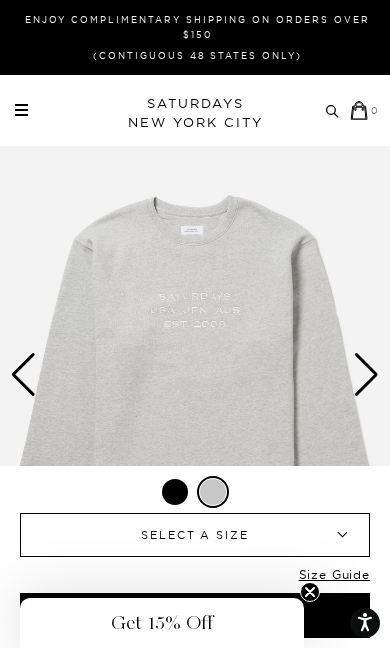 click at bounding box center [366, 375] 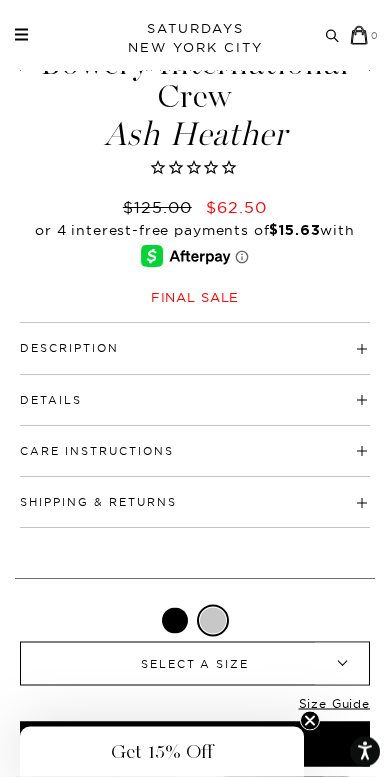 click at bounding box center [119, 349] 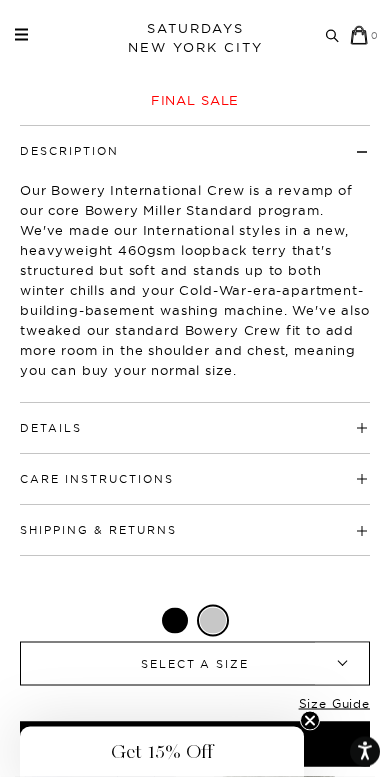 scroll, scrollTop: 796, scrollLeft: 0, axis: vertical 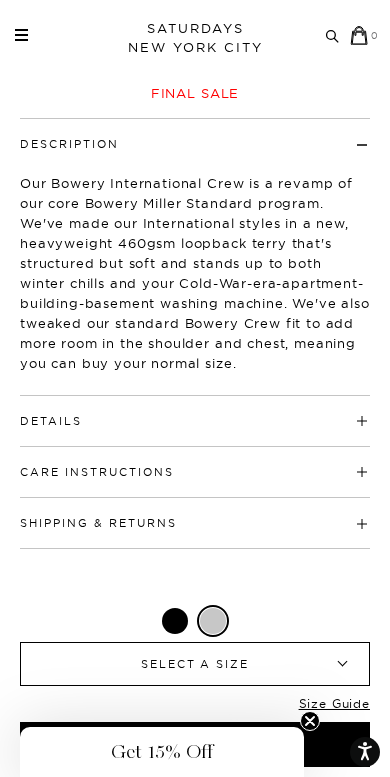 click on "Details" at bounding box center [195, 412] 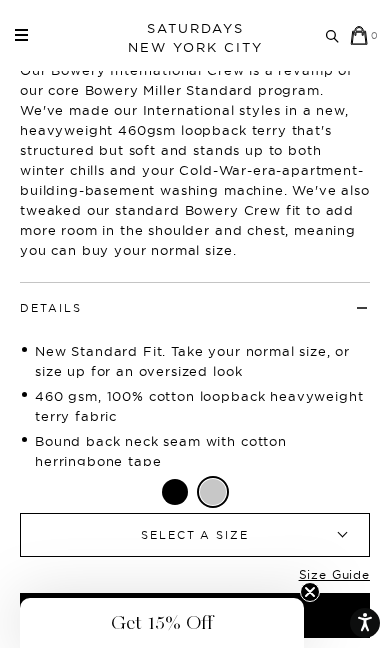 scroll, scrollTop: 905, scrollLeft: 0, axis: vertical 